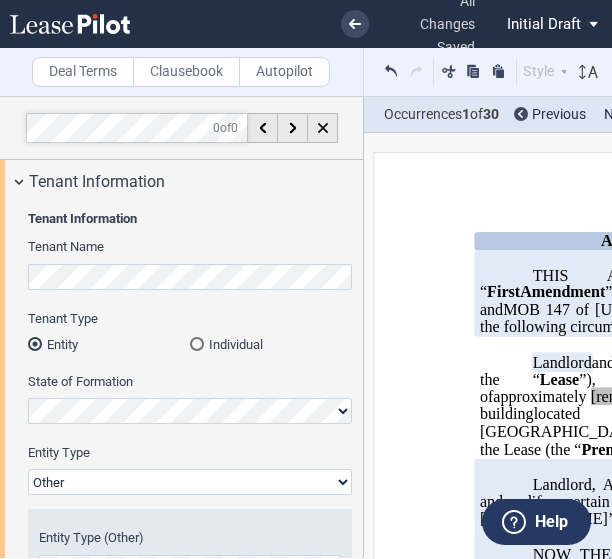 select on "Other" 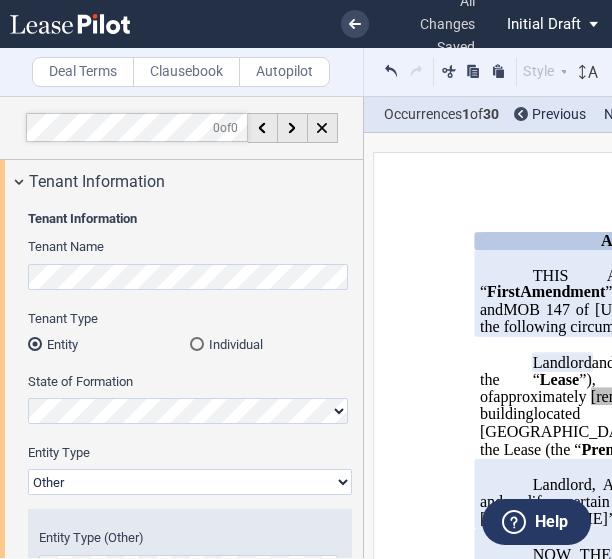 scroll, scrollTop: 0, scrollLeft: 0, axis: both 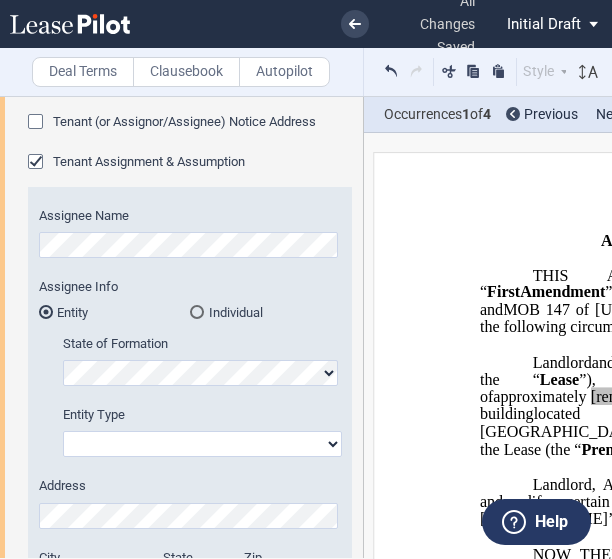 click on "Corporation
Limited Liability Company
General Partnership
Limited Partnership
Other" 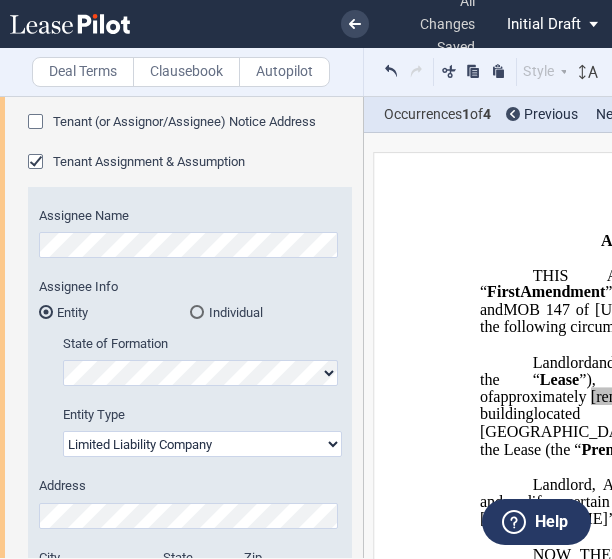 click on "Corporation
Limited Liability Company
General Partnership
Limited Partnership
Other" 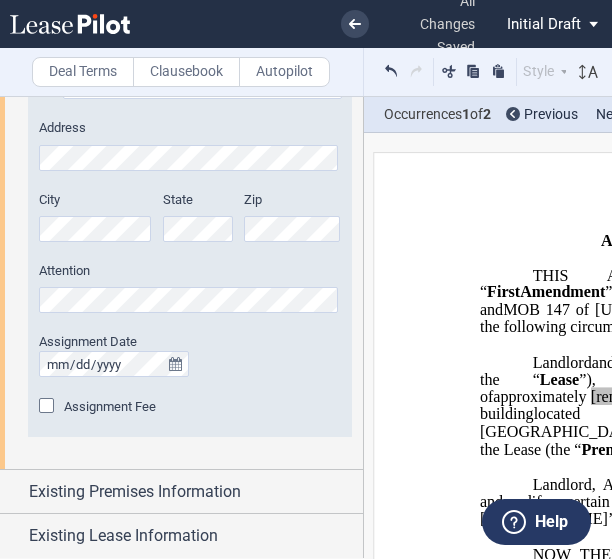 scroll, scrollTop: 919, scrollLeft: 0, axis: vertical 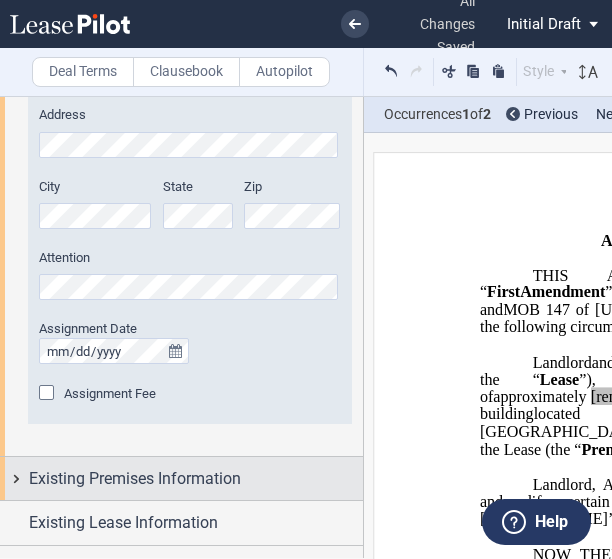 click on "Existing Premises Information" at bounding box center [181, 478] 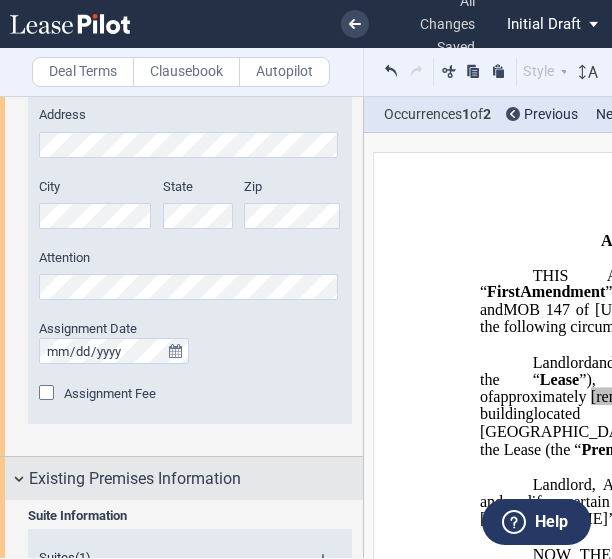 scroll, scrollTop: 1224, scrollLeft: 0, axis: vertical 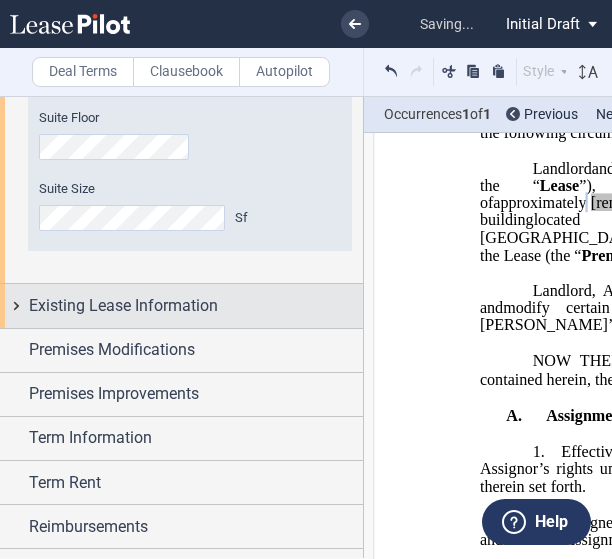 click on "Existing Lease Information" at bounding box center (181, 305) 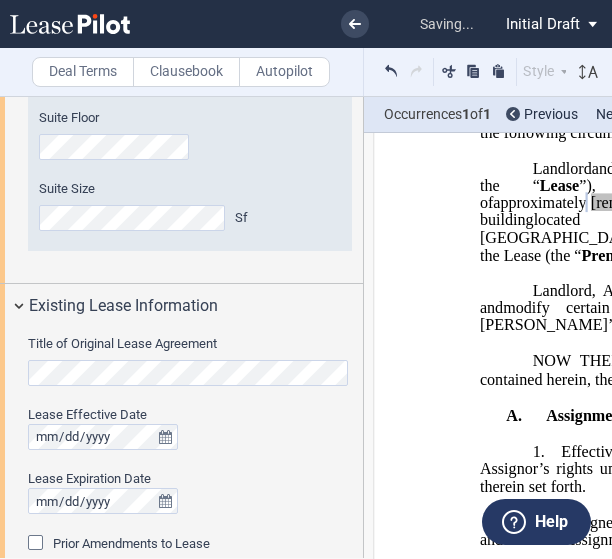scroll, scrollTop: 1523, scrollLeft: 0, axis: vertical 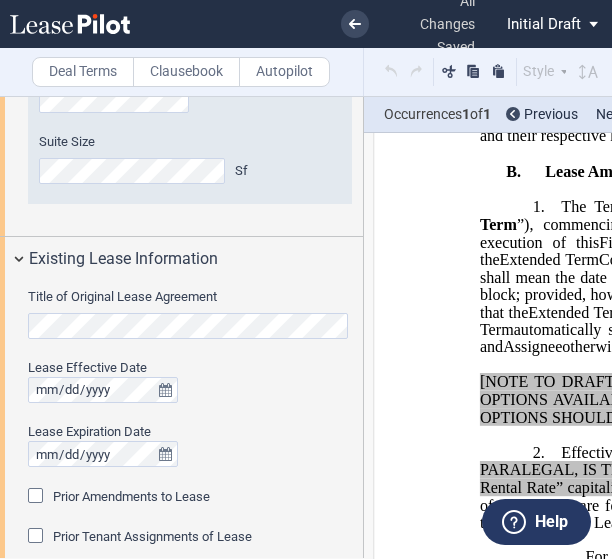 click on "Prior Amendments to Lease" at bounding box center [131, 496] 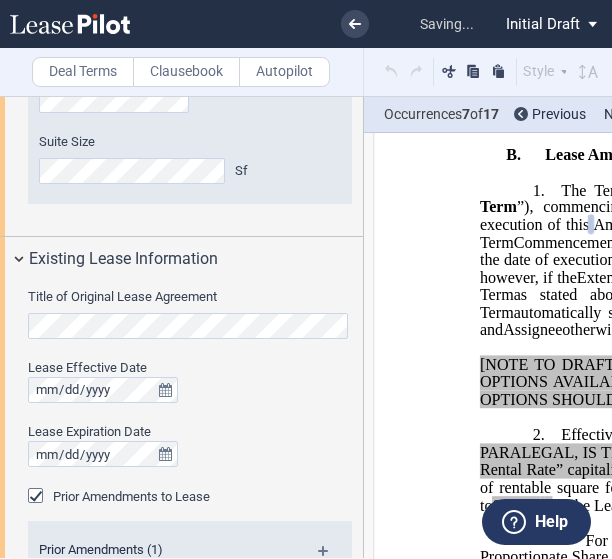 scroll, scrollTop: 1150, scrollLeft: 0, axis: vertical 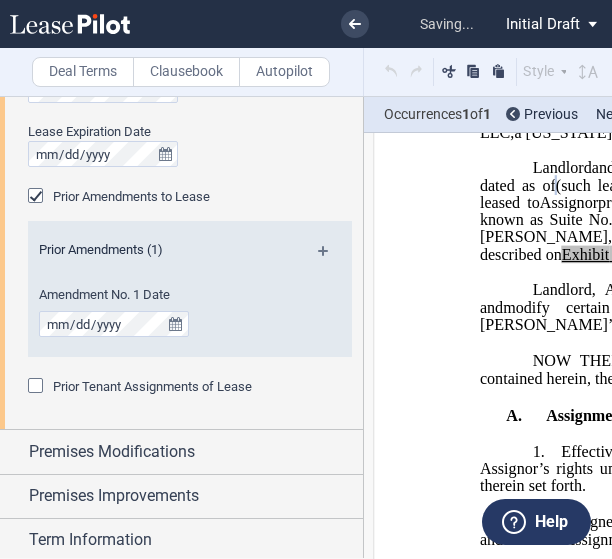 click at bounding box center (331, 258) 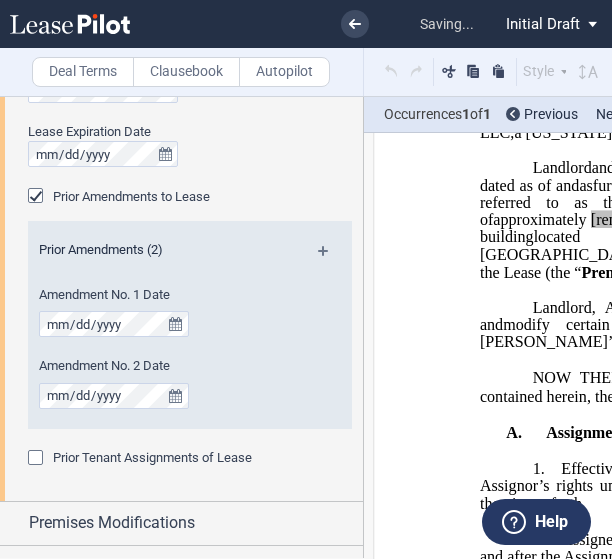 click at bounding box center [331, 258] 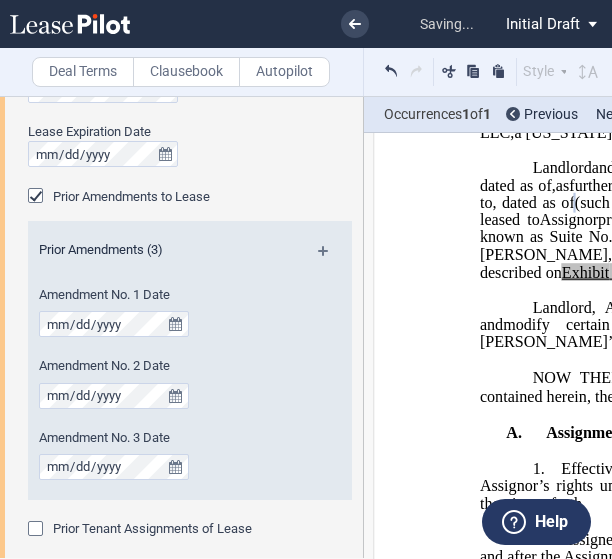 click at bounding box center [331, 258] 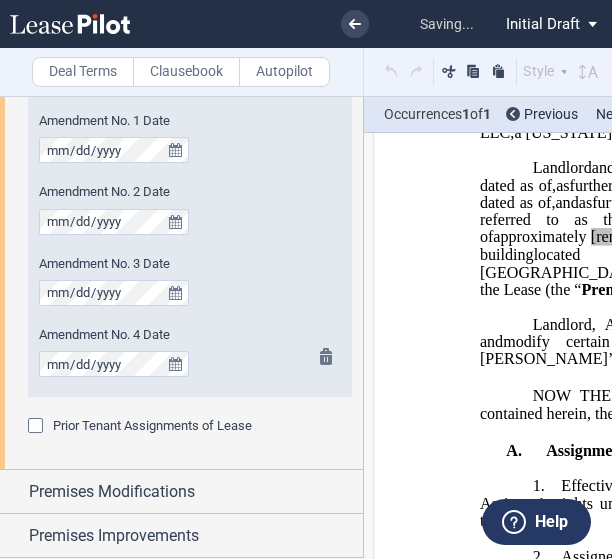 scroll, scrollTop: 2129, scrollLeft: 0, axis: vertical 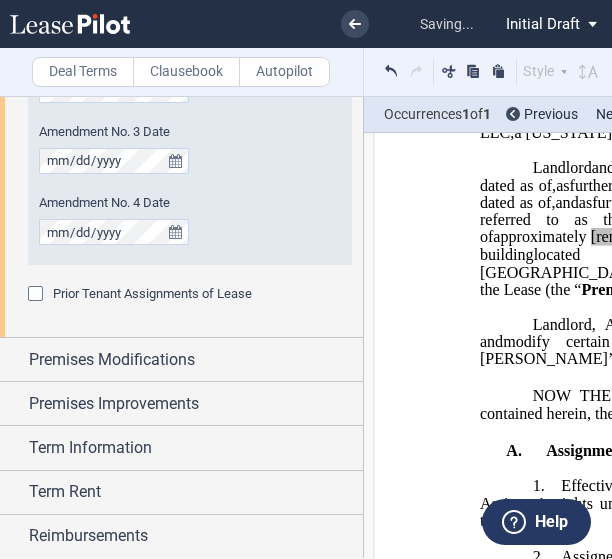 click at bounding box center [38, 296] 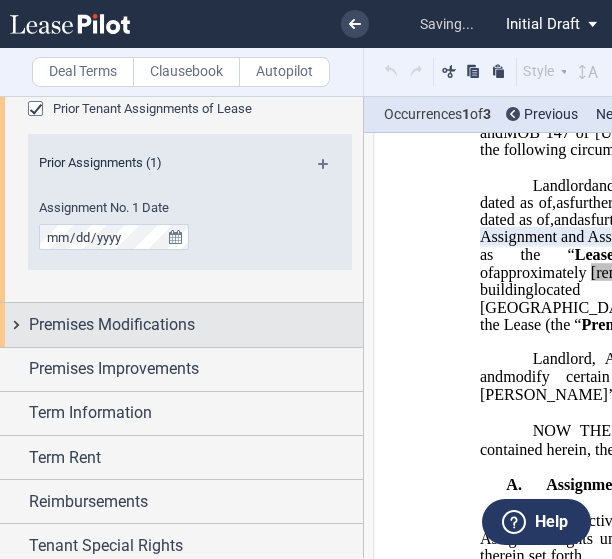 scroll, scrollTop: 2315, scrollLeft: 0, axis: vertical 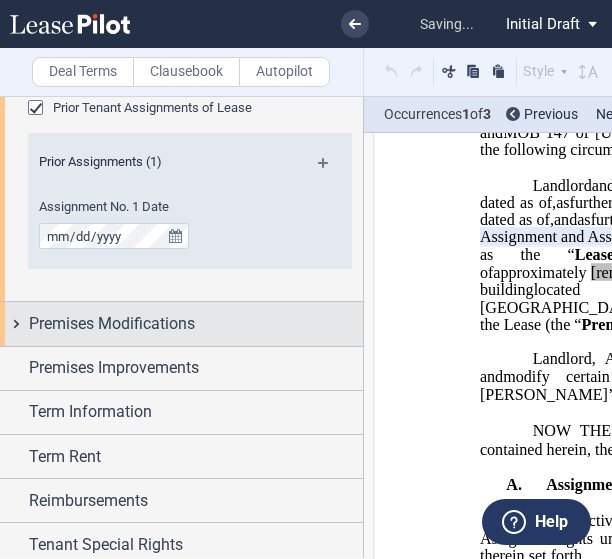 click on "Premises Modifications" at bounding box center [181, 323] 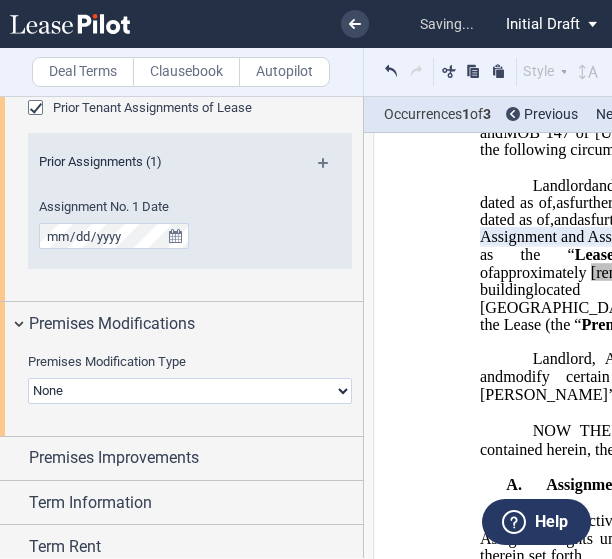 click on "None
Expansion
Relocation" at bounding box center (190, 391) 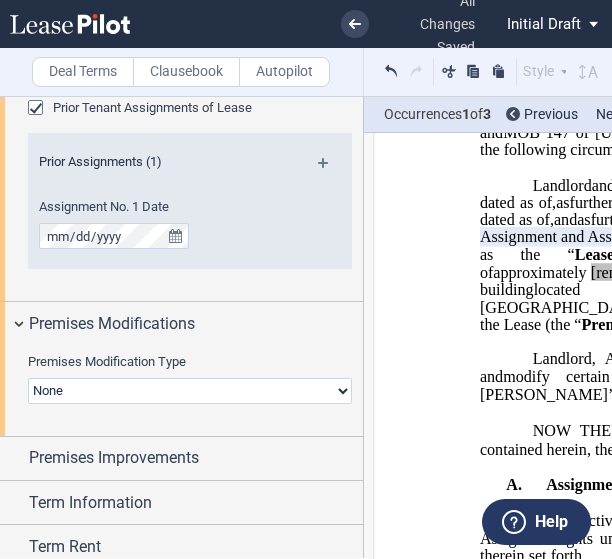 select on "expansion" 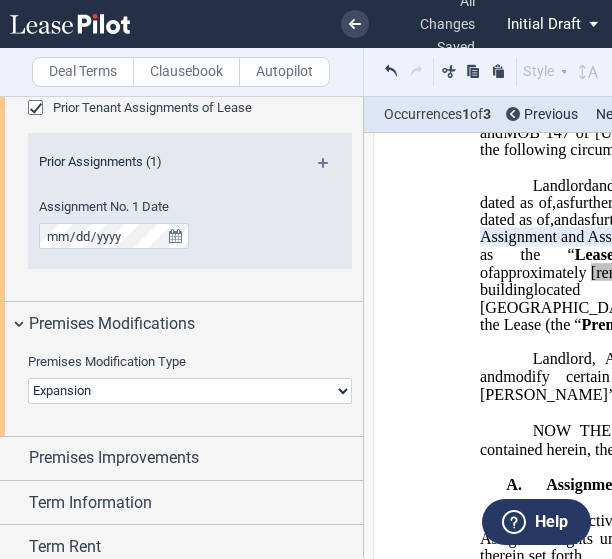 click on "None
Expansion
Relocation" at bounding box center (190, 391) 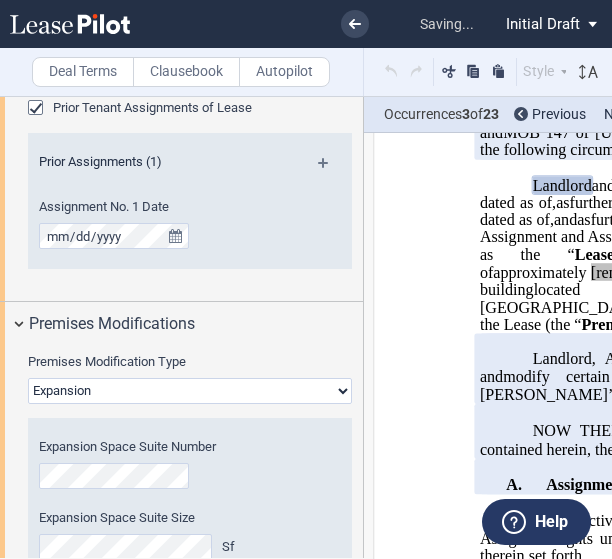 scroll, scrollTop: 2435, scrollLeft: 0, axis: vertical 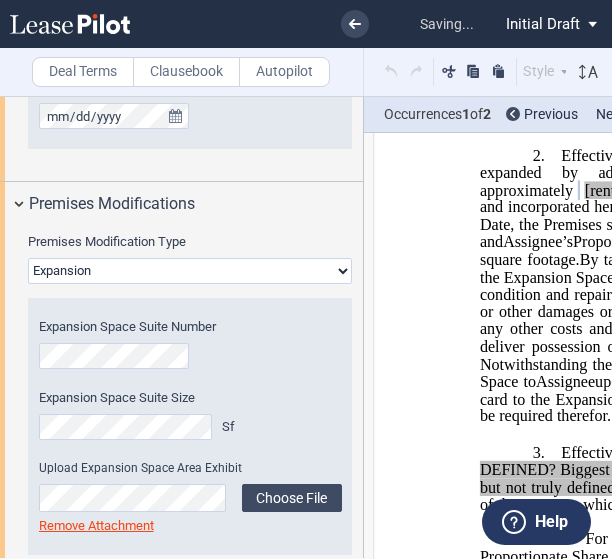 click on "Expansion Space Suite Size
Sf" at bounding box center [190, 424] 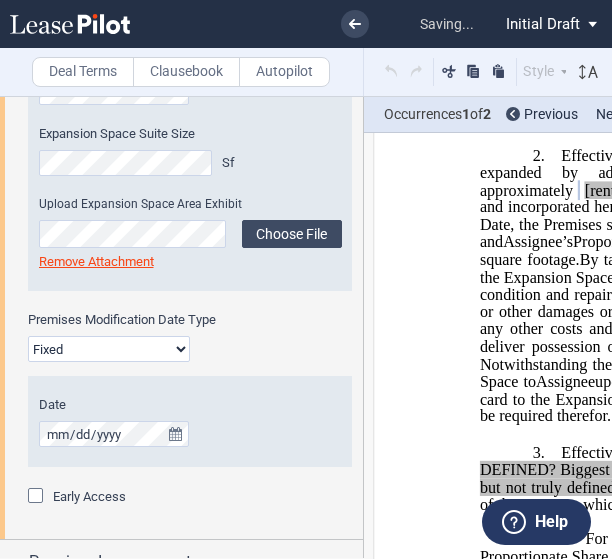 scroll, scrollTop: 2700, scrollLeft: 0, axis: vertical 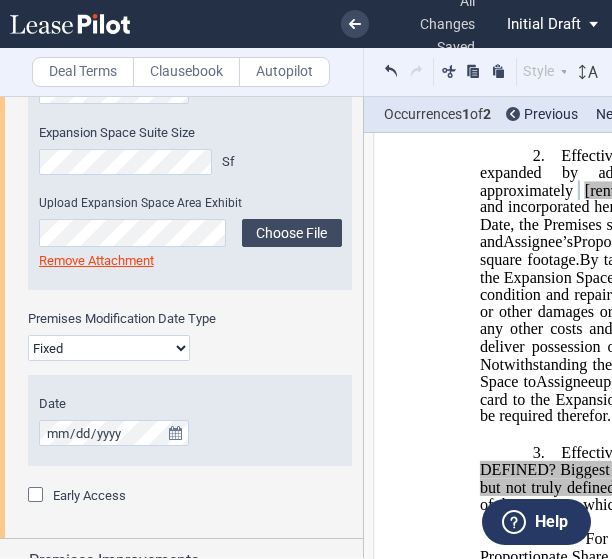 click on "Fixed
Floating" at bounding box center [109, 348] 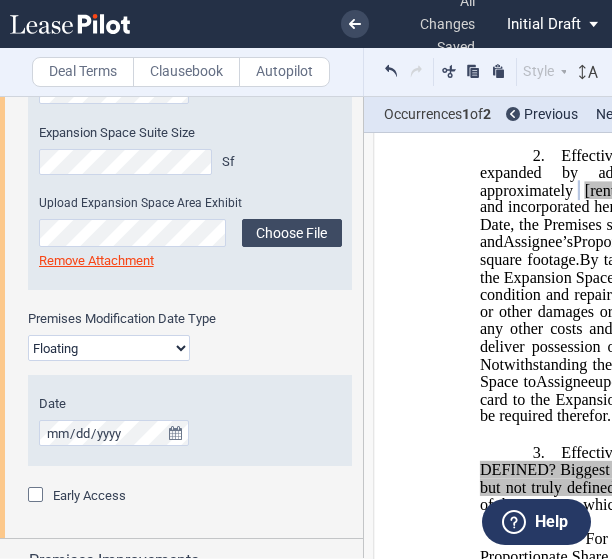 click on "Fixed
Floating" at bounding box center [109, 348] 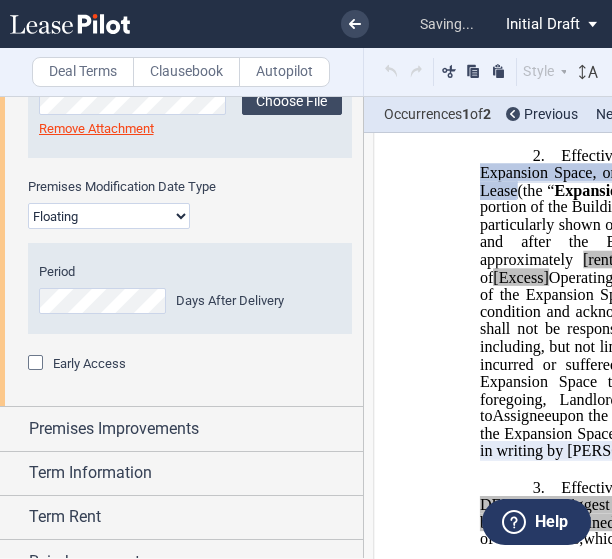 scroll, scrollTop: 2833, scrollLeft: 0, axis: vertical 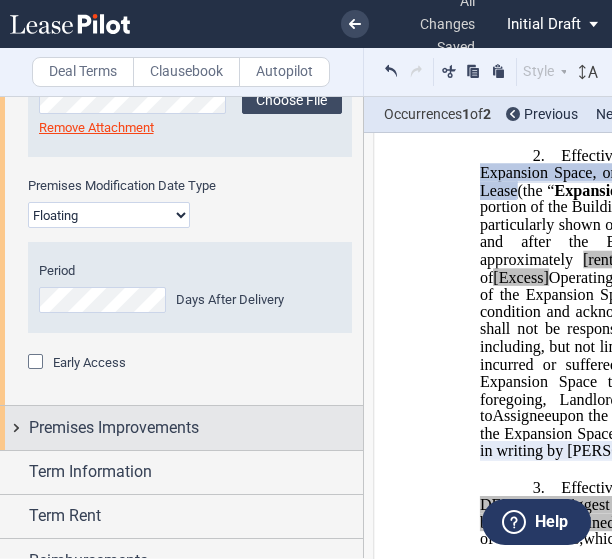 click on "Premises Improvements" at bounding box center (181, 427) 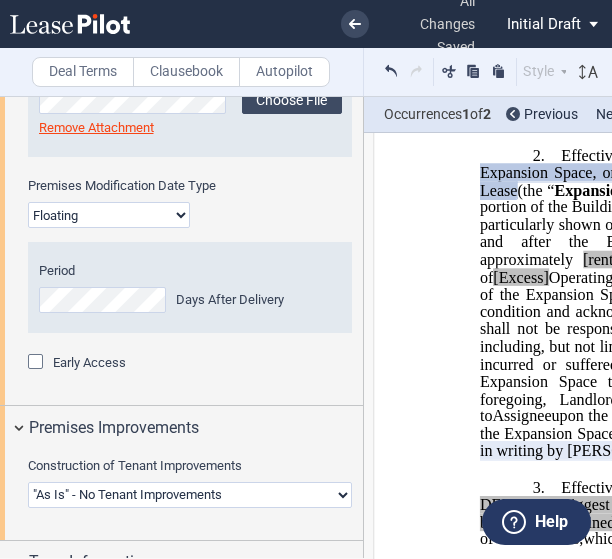 scroll, scrollTop: 2923, scrollLeft: 0, axis: vertical 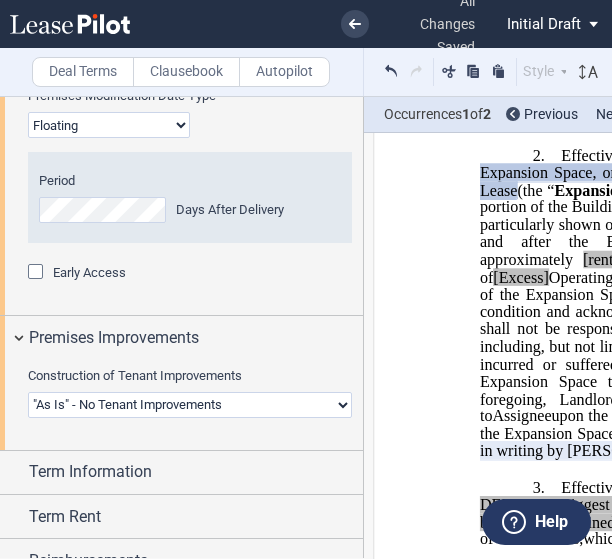 click on "Landlord Constructs Tenant Improvements
Tenant Constructs Tenant Improvements
"As Is" - No Tenant Improvements" at bounding box center (190, 405) 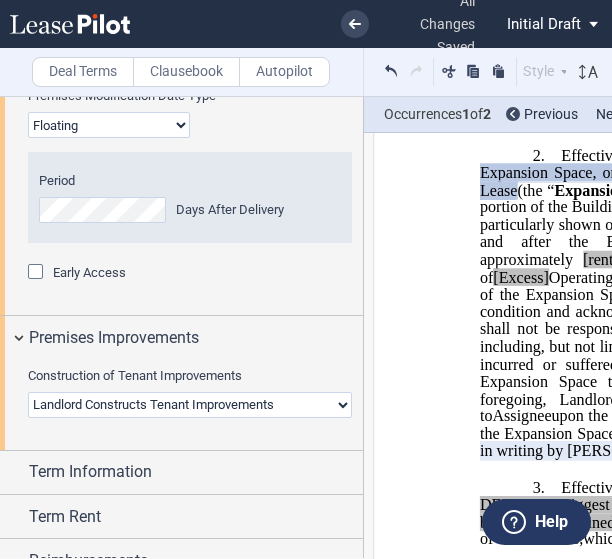click on "Landlord Constructs Tenant Improvements
Tenant Constructs Tenant Improvements
"As Is" - No Tenant Improvements" at bounding box center (190, 405) 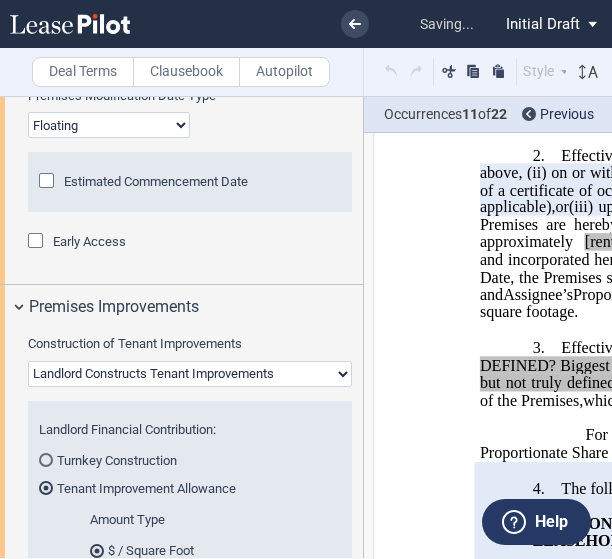scroll, scrollTop: 3082, scrollLeft: 0, axis: vertical 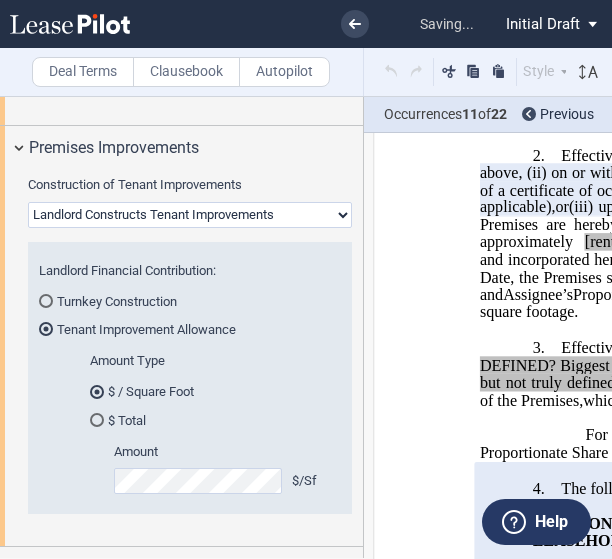 click on "$ Total" at bounding box center [211, 420] 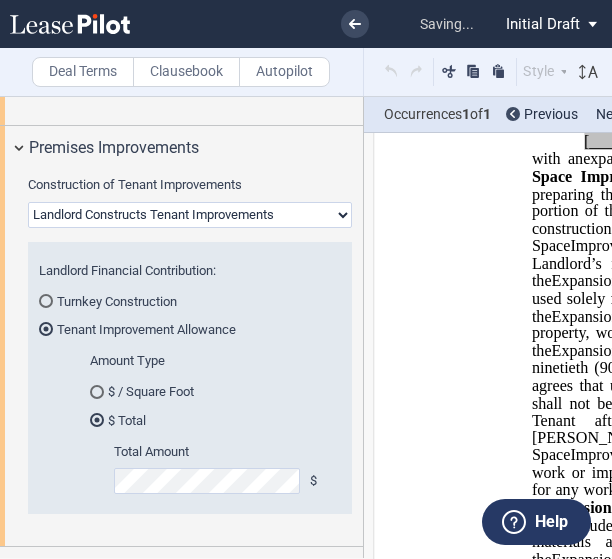 scroll, scrollTop: 1919, scrollLeft: 0, axis: vertical 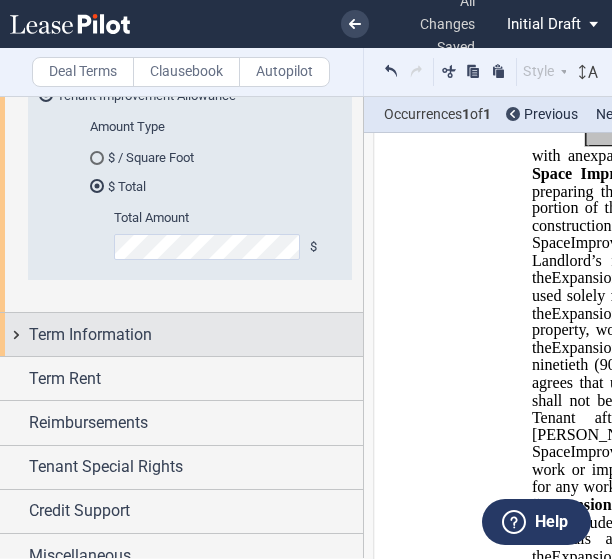 click on "Term Information" at bounding box center [181, 334] 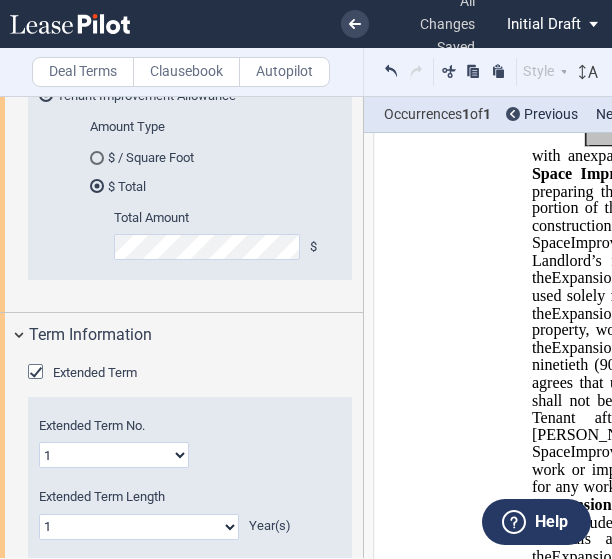 scroll, scrollTop: 3498, scrollLeft: 0, axis: vertical 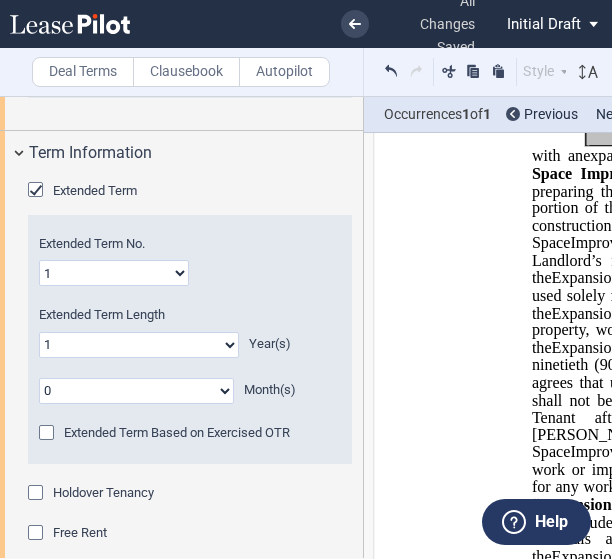 click on "1 2 3 4 5 6 7 8 9 10 11 12 13 14 15 16 17 18 19 20" at bounding box center (114, 273) 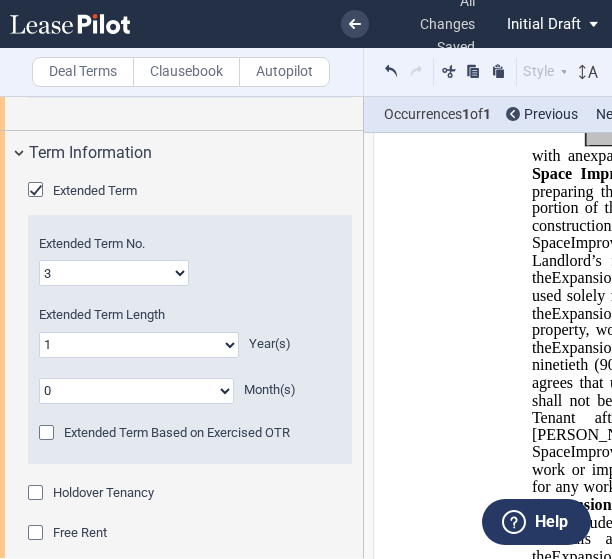 click on "1 2 3 4 5 6 7 8 9 10 11 12 13 14 15 16 17 18 19 20" at bounding box center [114, 273] 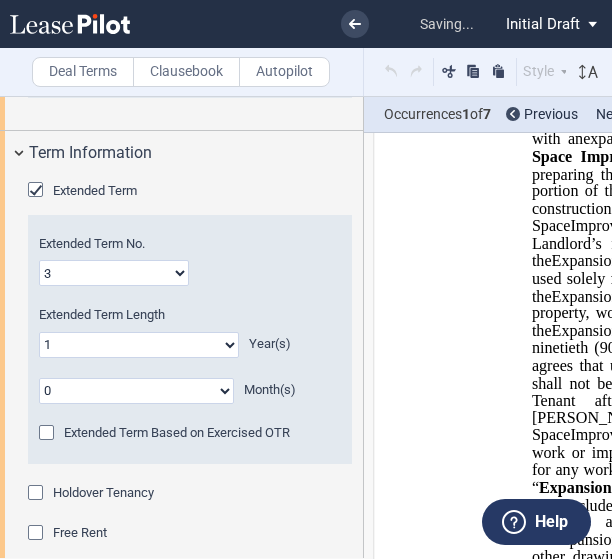 scroll, scrollTop: 1228, scrollLeft: 0, axis: vertical 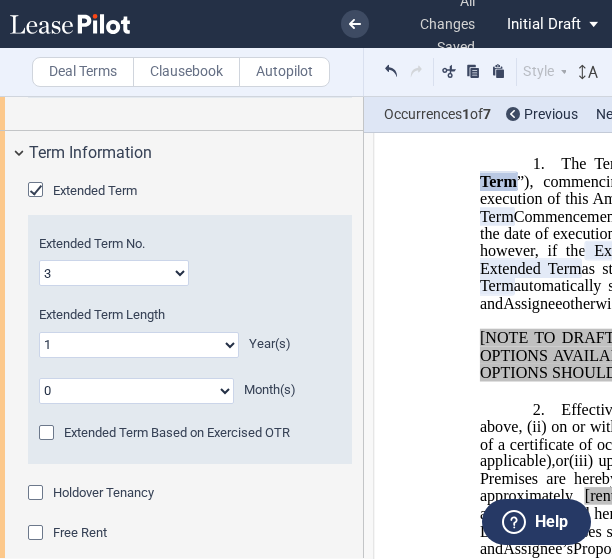 click on "0 1 2 3 4 5 6 7 8 9 10 11 12 13 14 15 16 17 18 19 20" 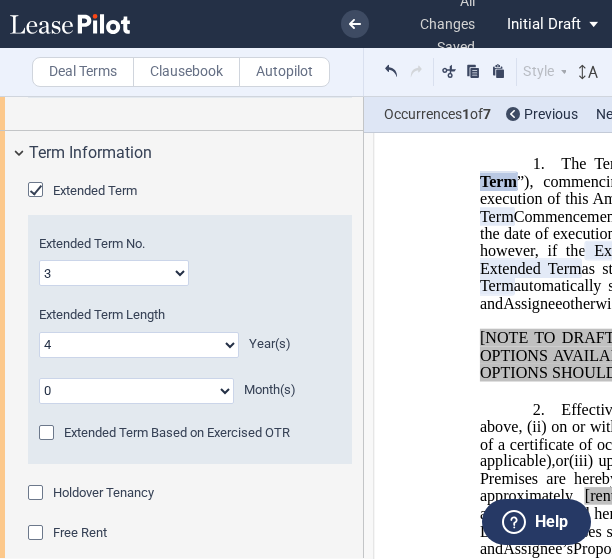 click on "0 1 2 3 4 5 6 7 8 9 10 11 12 13 14 15 16 17 18 19 20" 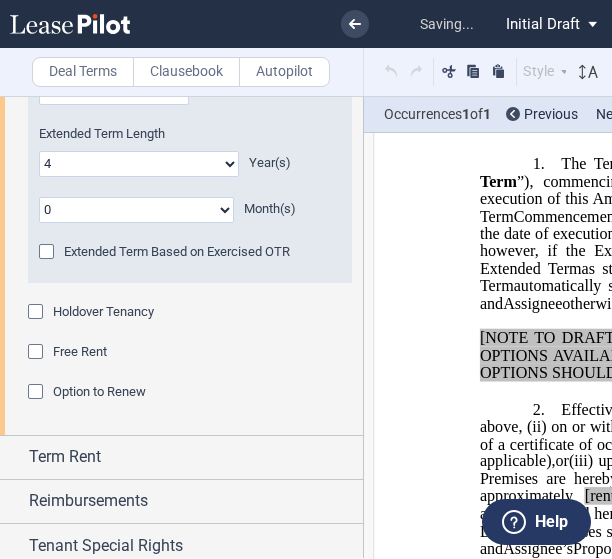 scroll, scrollTop: 3680, scrollLeft: 0, axis: vertical 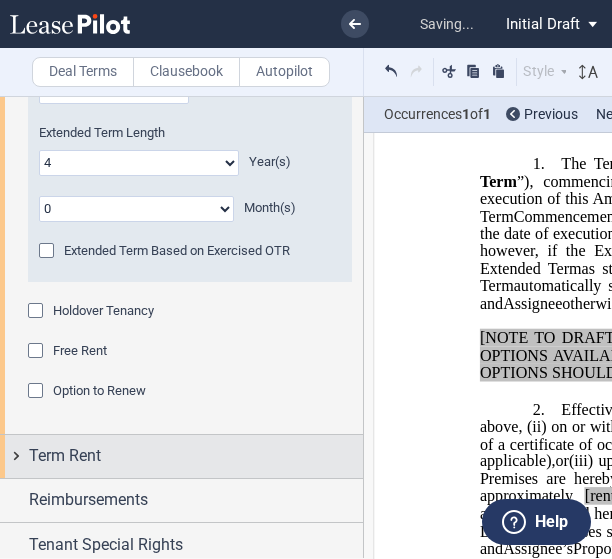click on "Term Rent" at bounding box center [181, 456] 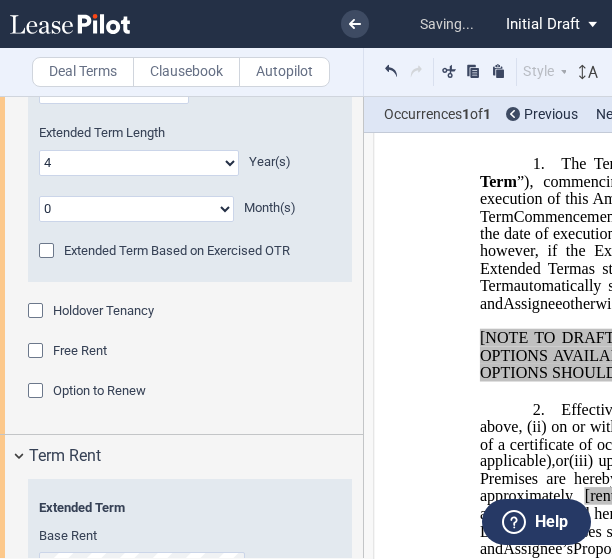 scroll, scrollTop: 3837, scrollLeft: 0, axis: vertical 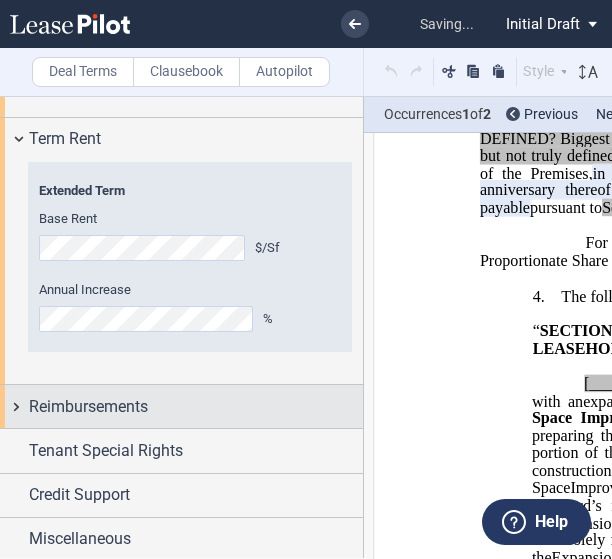 click on "Reimbursements" at bounding box center (181, 406) 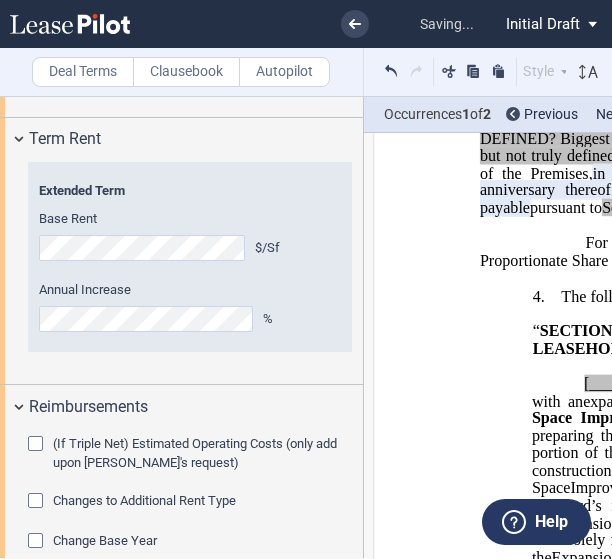 scroll, scrollTop: 4119, scrollLeft: 0, axis: vertical 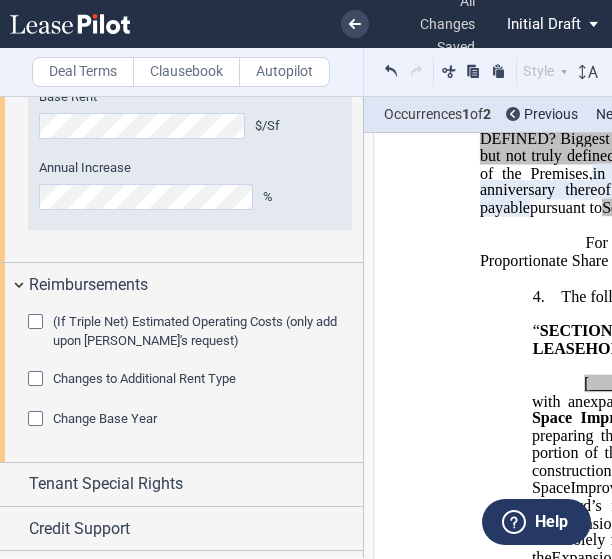 click on "Change Base Year" 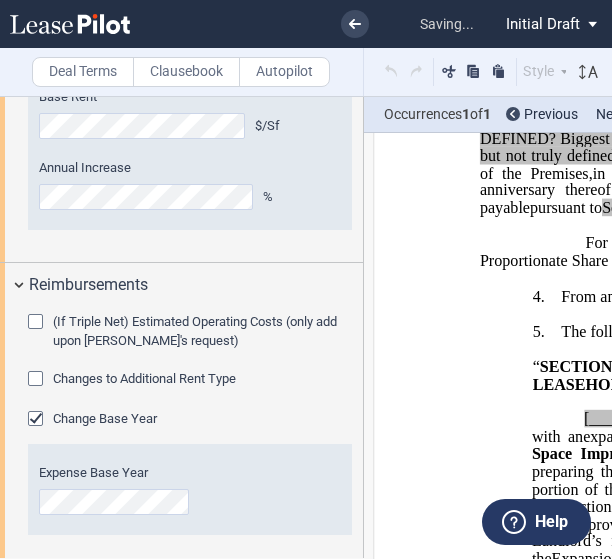 scroll, scrollTop: 4258, scrollLeft: 0, axis: vertical 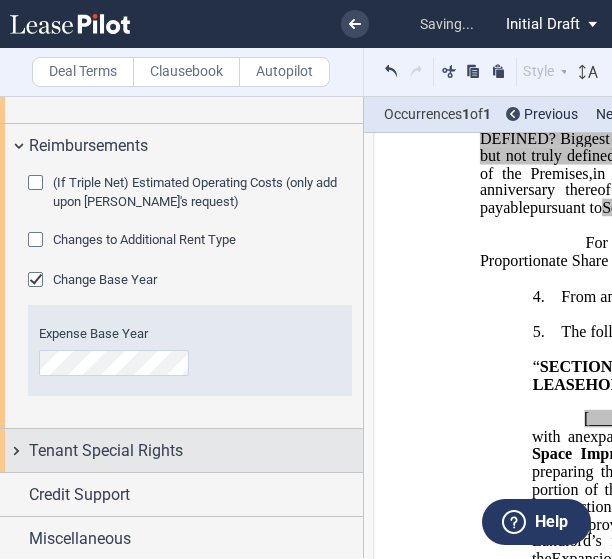 click on "Tenant Special Rights" at bounding box center [181, 450] 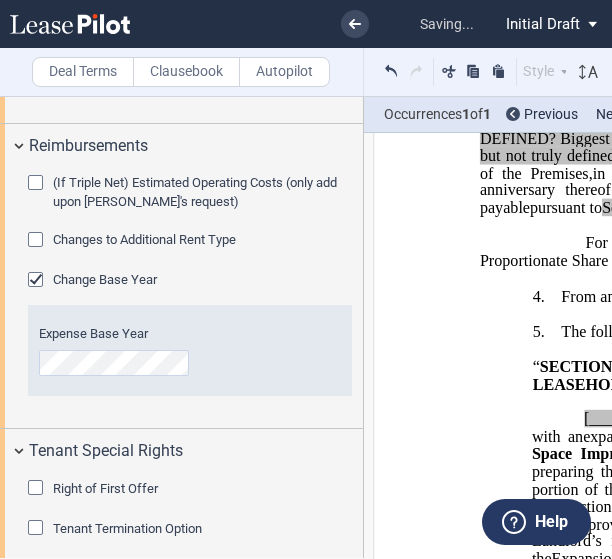scroll, scrollTop: 4356, scrollLeft: 0, axis: vertical 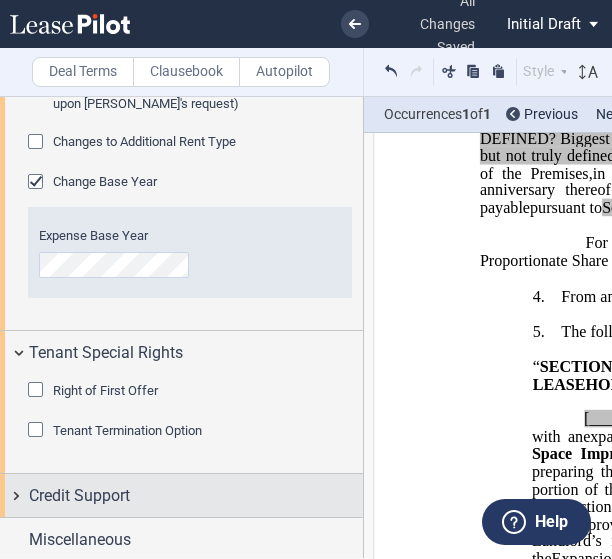 click on "Credit Support" at bounding box center [181, 495] 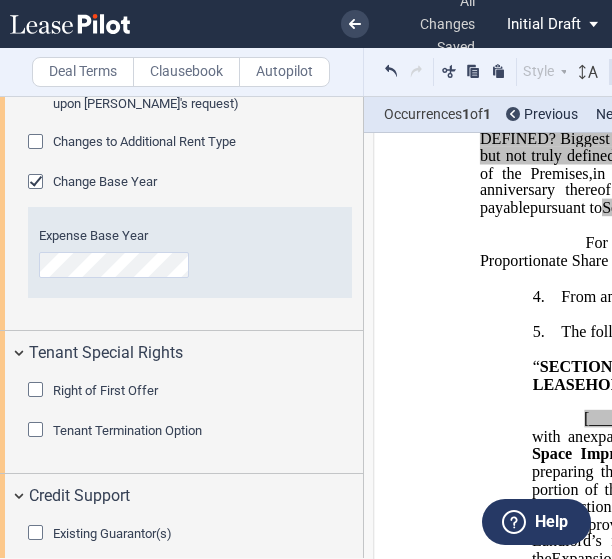 scroll, scrollTop: 4496, scrollLeft: 0, axis: vertical 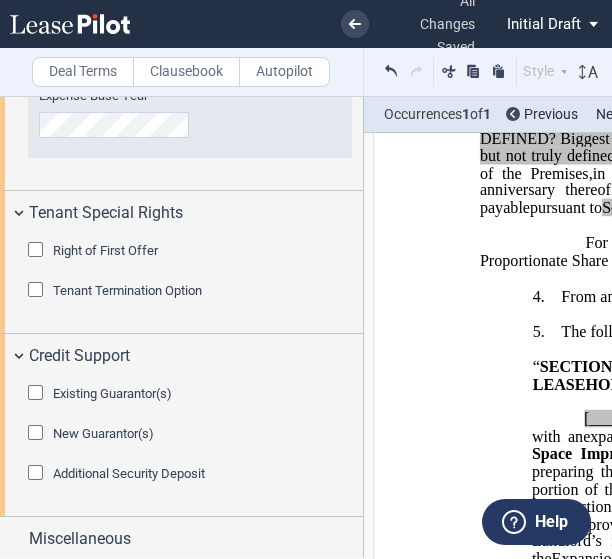 click on "Additional Security Deposit" 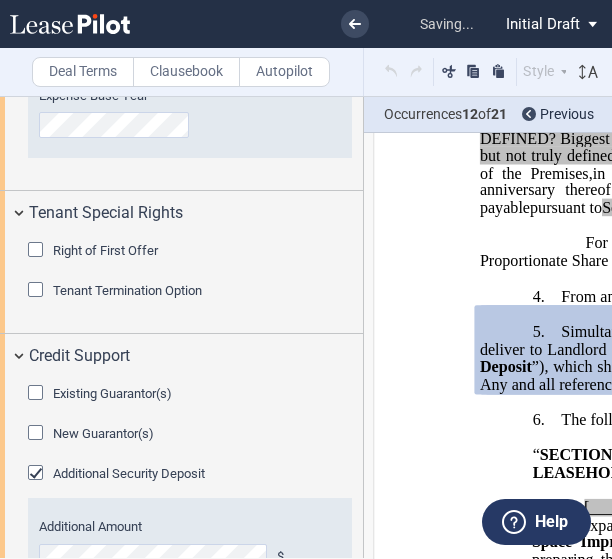 scroll, scrollTop: 4601, scrollLeft: 0, axis: vertical 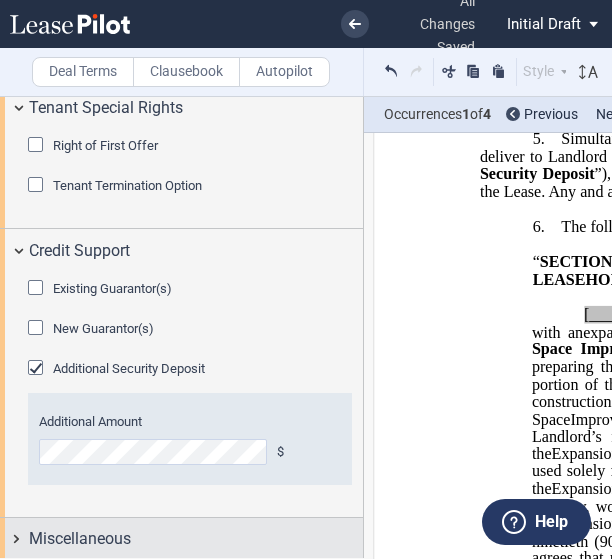click on "Miscellaneous" at bounding box center (181, 539) 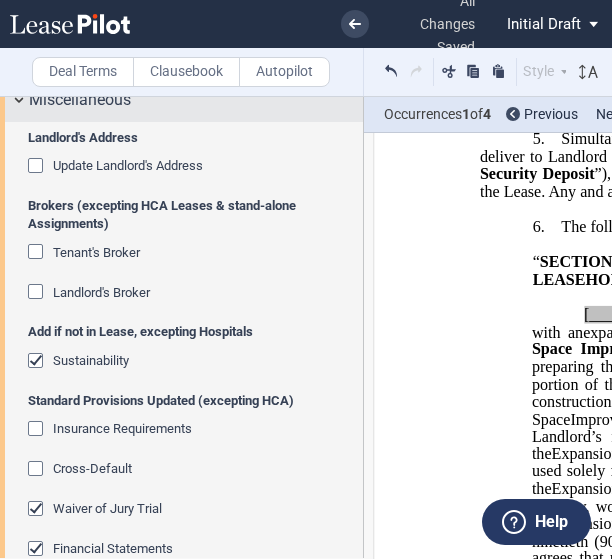 scroll, scrollTop: 5042, scrollLeft: 0, axis: vertical 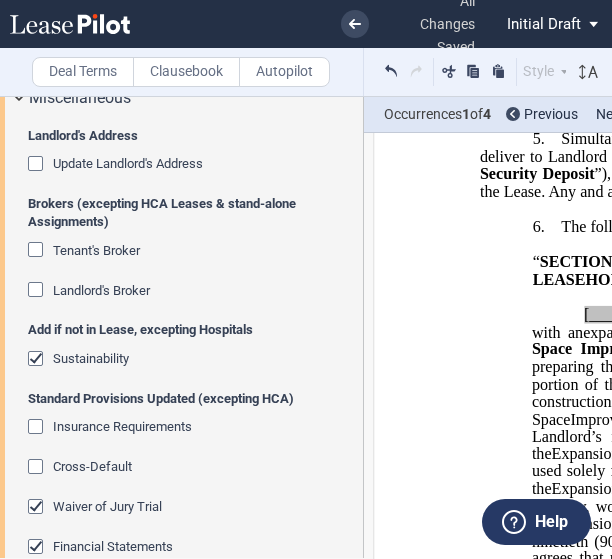 click at bounding box center [38, 252] 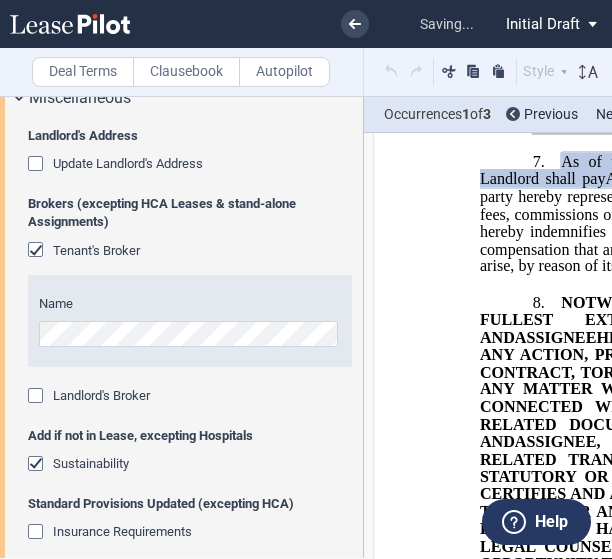 scroll, scrollTop: 4446, scrollLeft: 0, axis: vertical 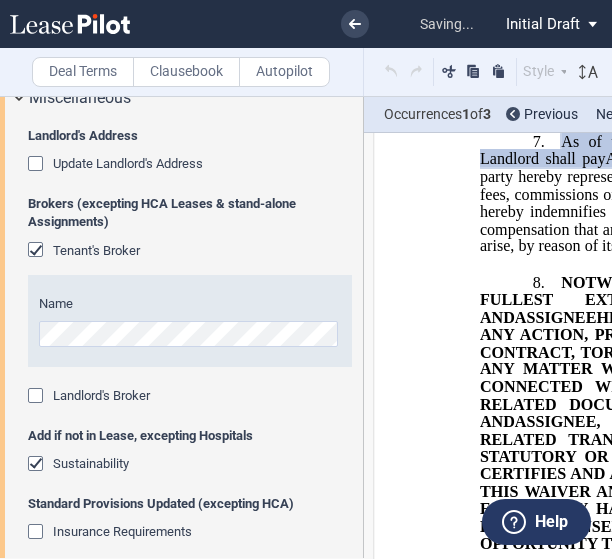 click at bounding box center (38, 398) 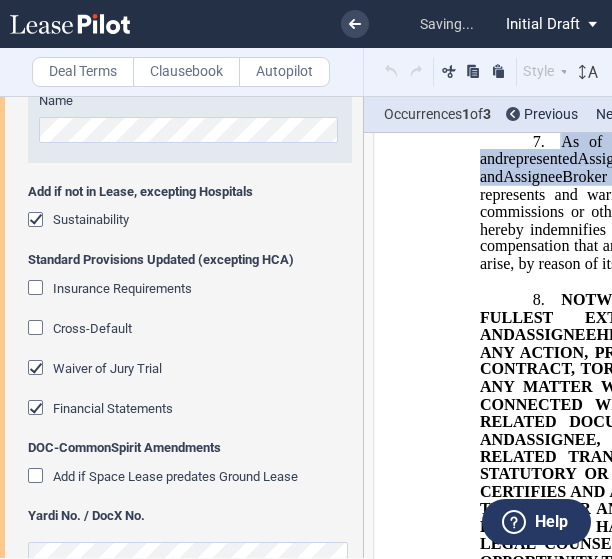 scroll, scrollTop: 5392, scrollLeft: 0, axis: vertical 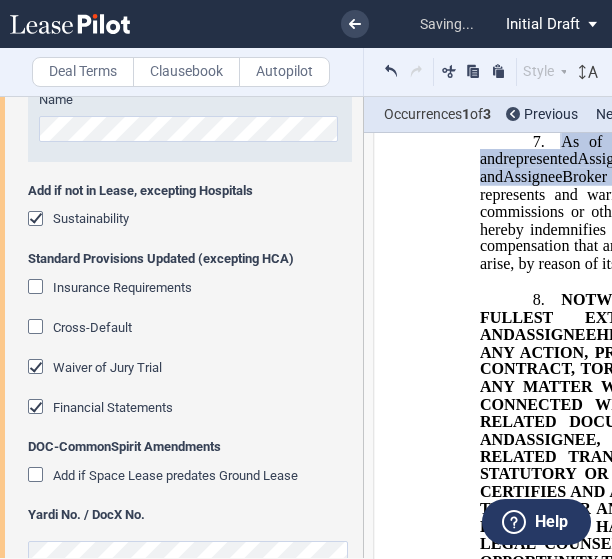 click 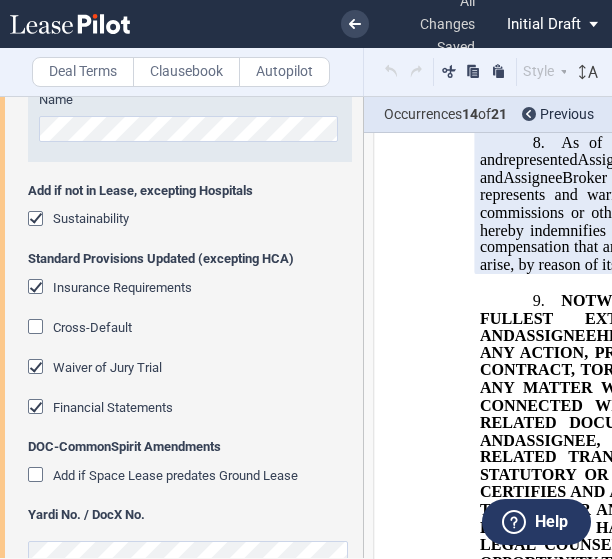 click 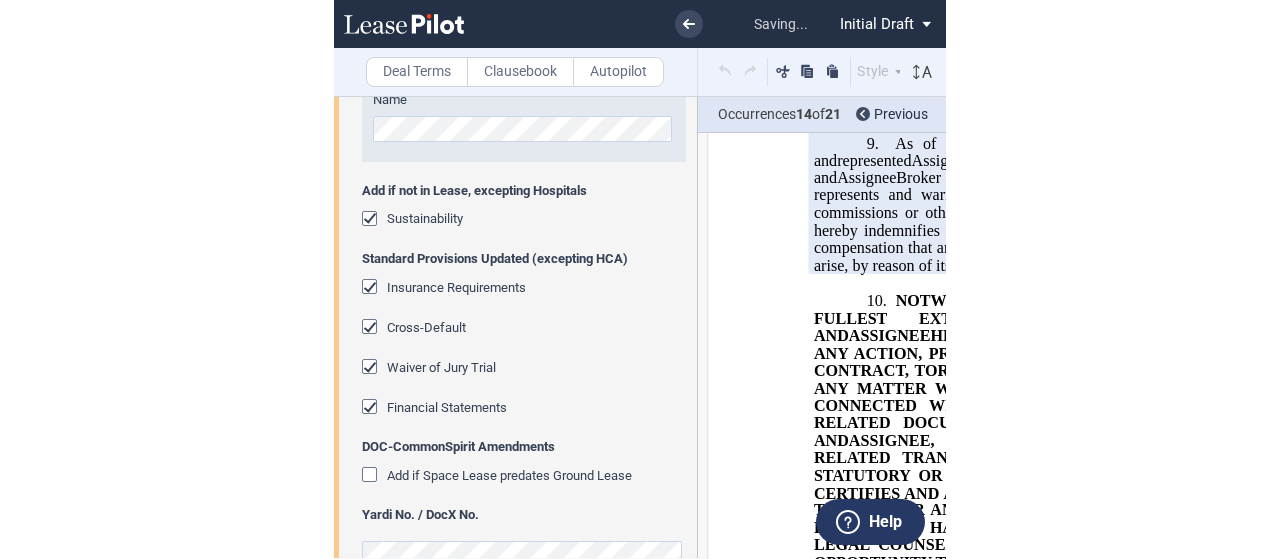 scroll, scrollTop: 5430, scrollLeft: 0, axis: vertical 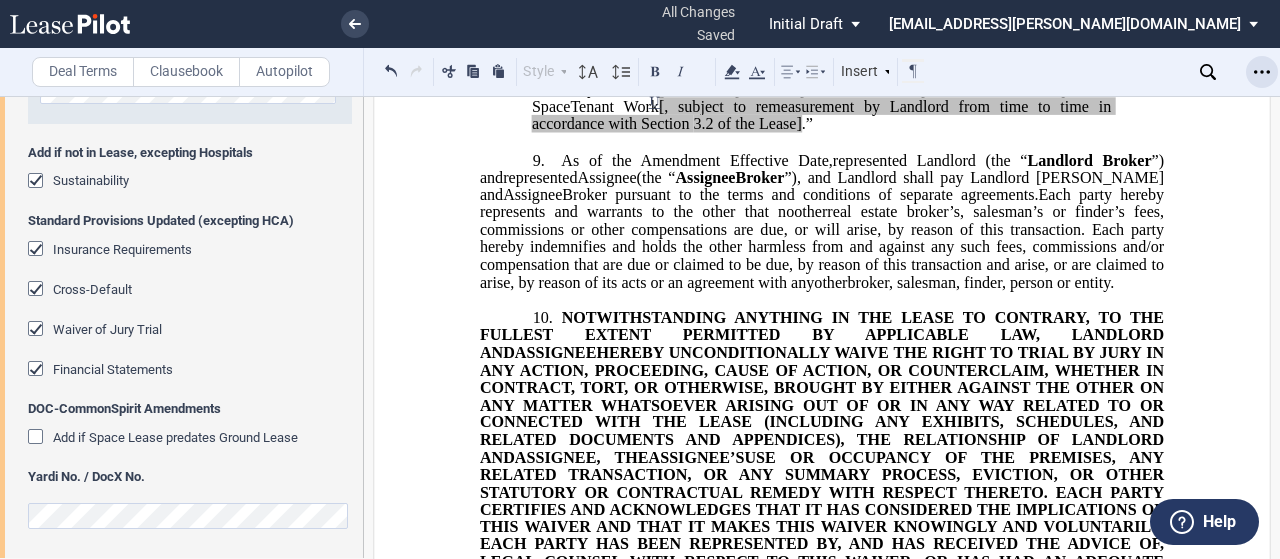 click 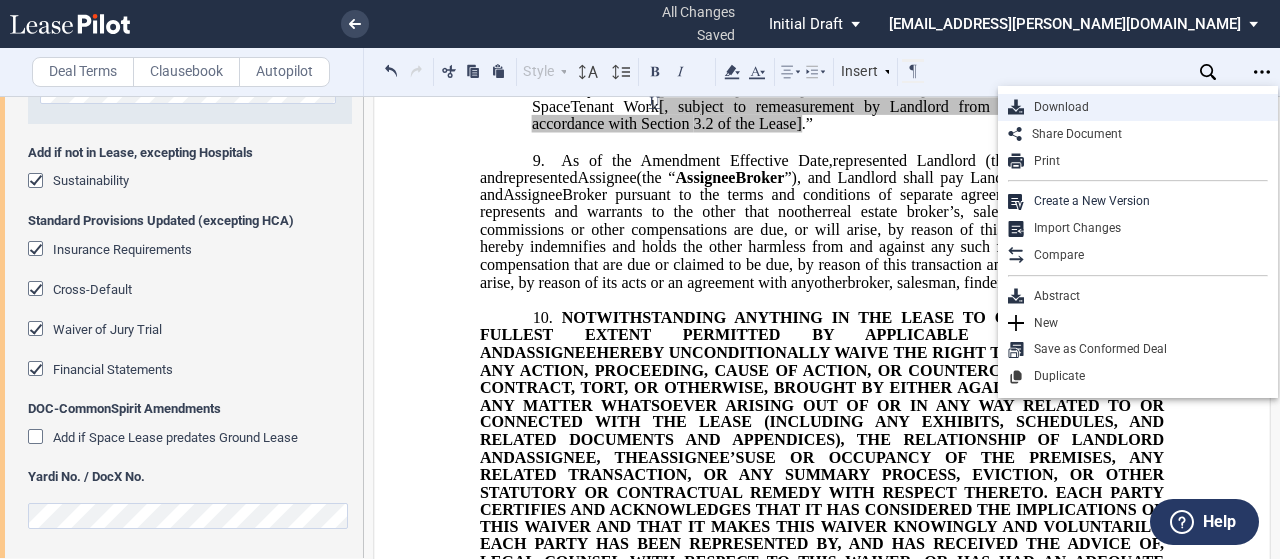 click on "Download" at bounding box center [1146, 107] 